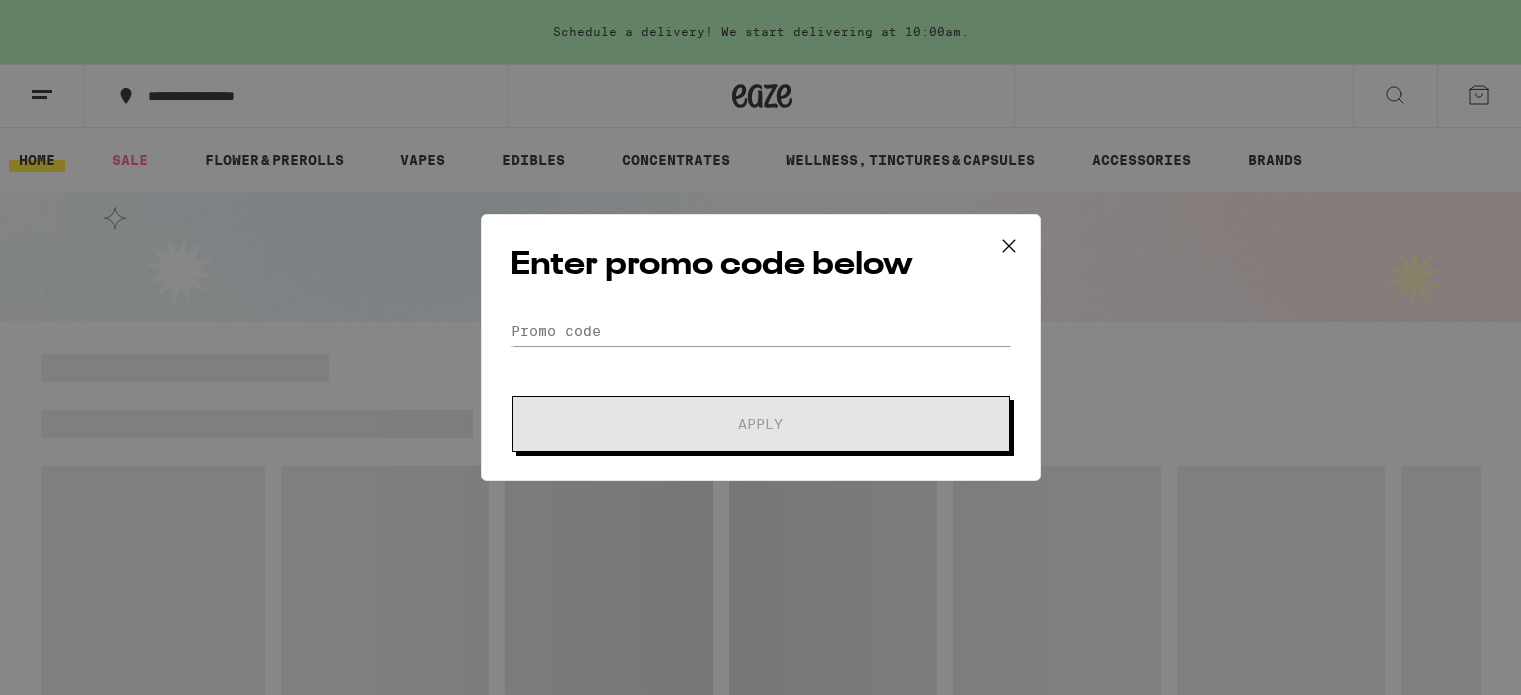 scroll, scrollTop: 0, scrollLeft: 0, axis: both 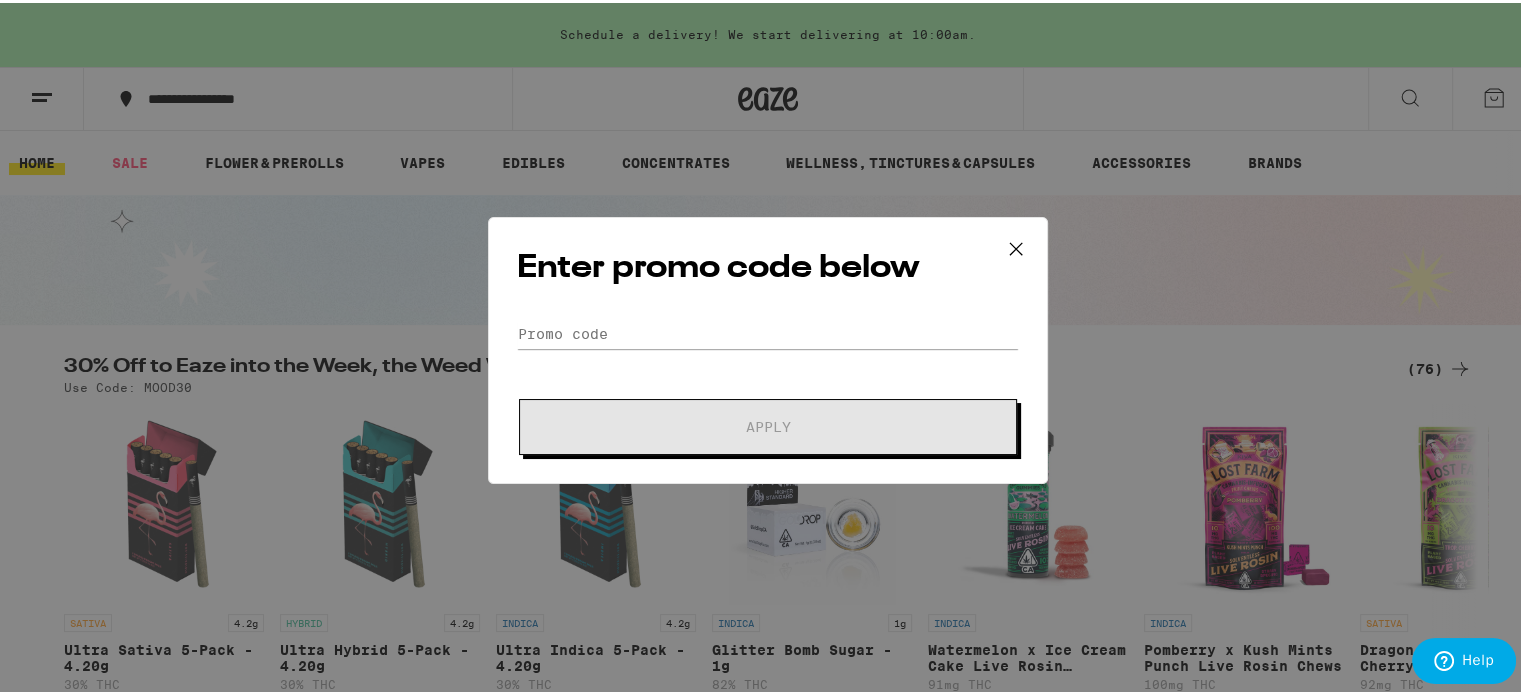 click 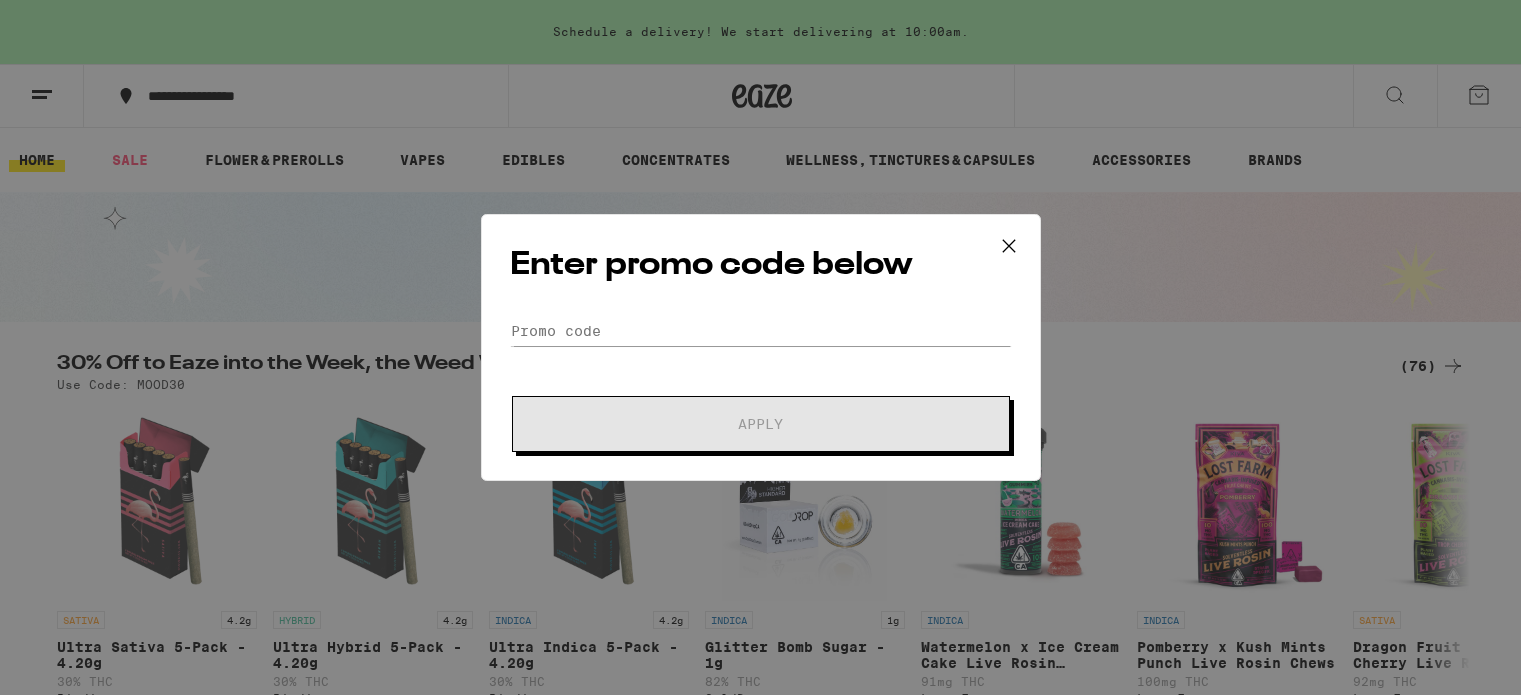 scroll, scrollTop: 0, scrollLeft: 0, axis: both 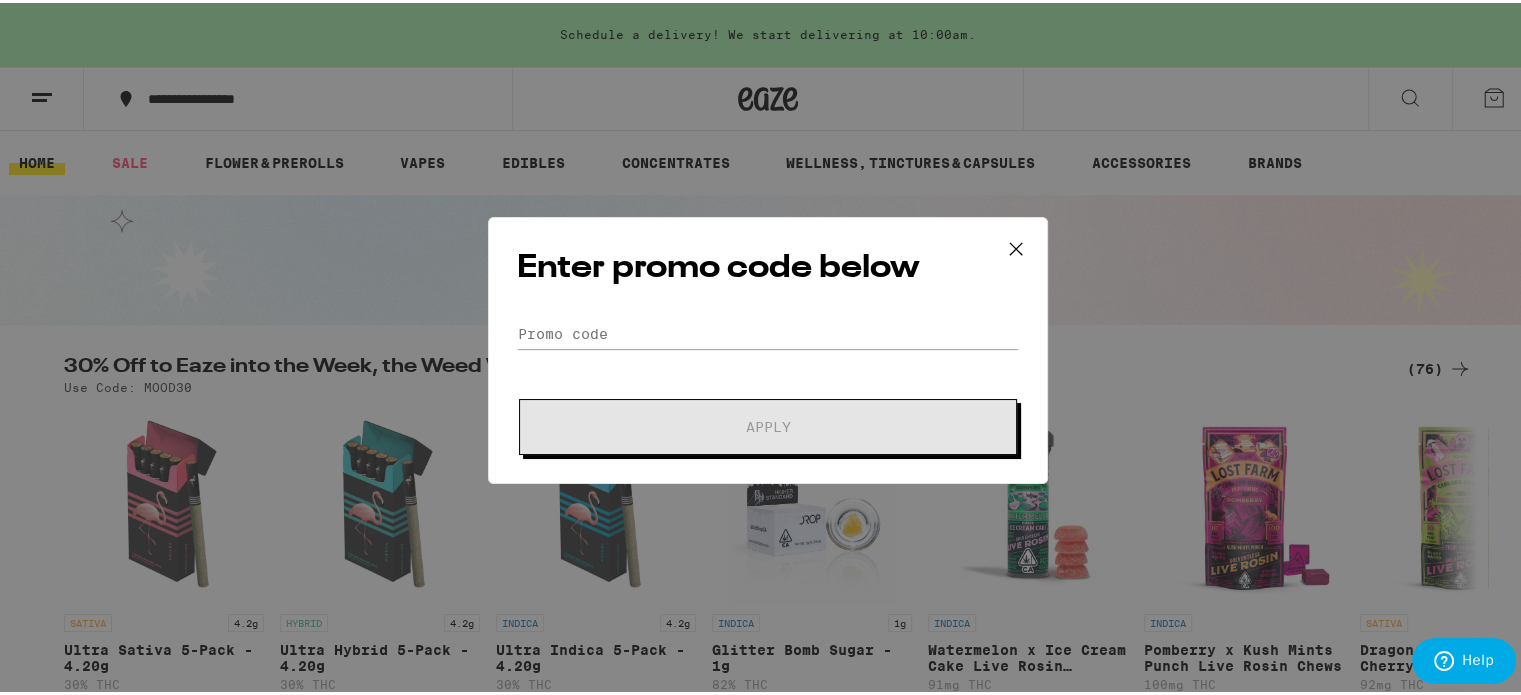 click 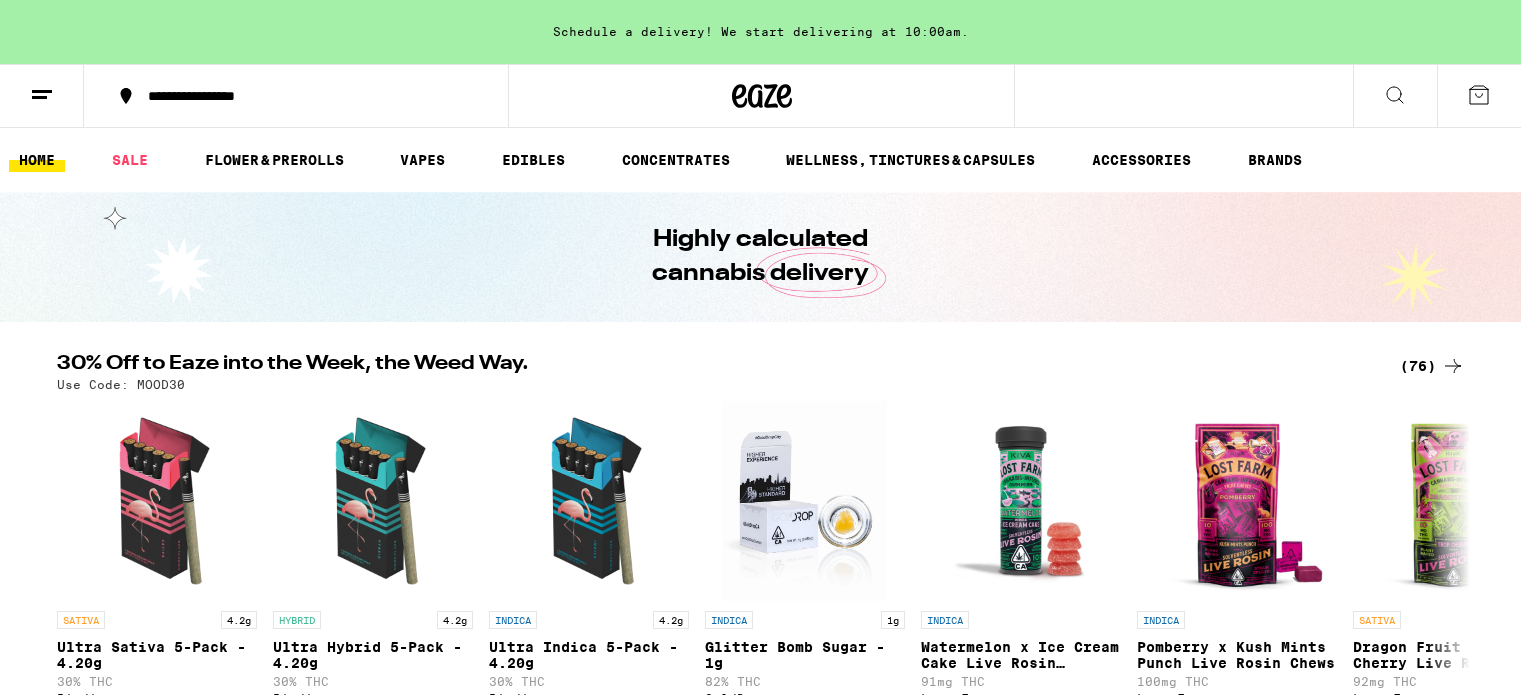 scroll, scrollTop: 0, scrollLeft: 0, axis: both 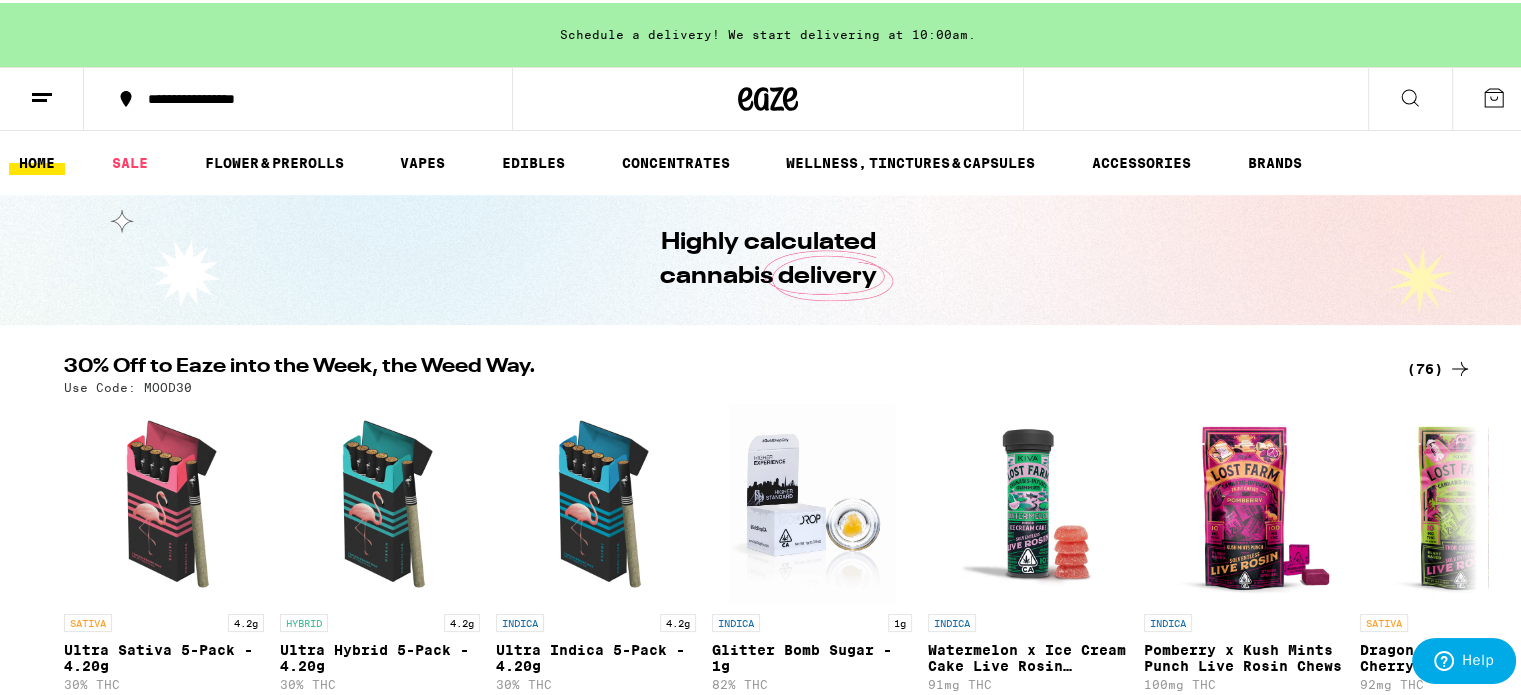 click 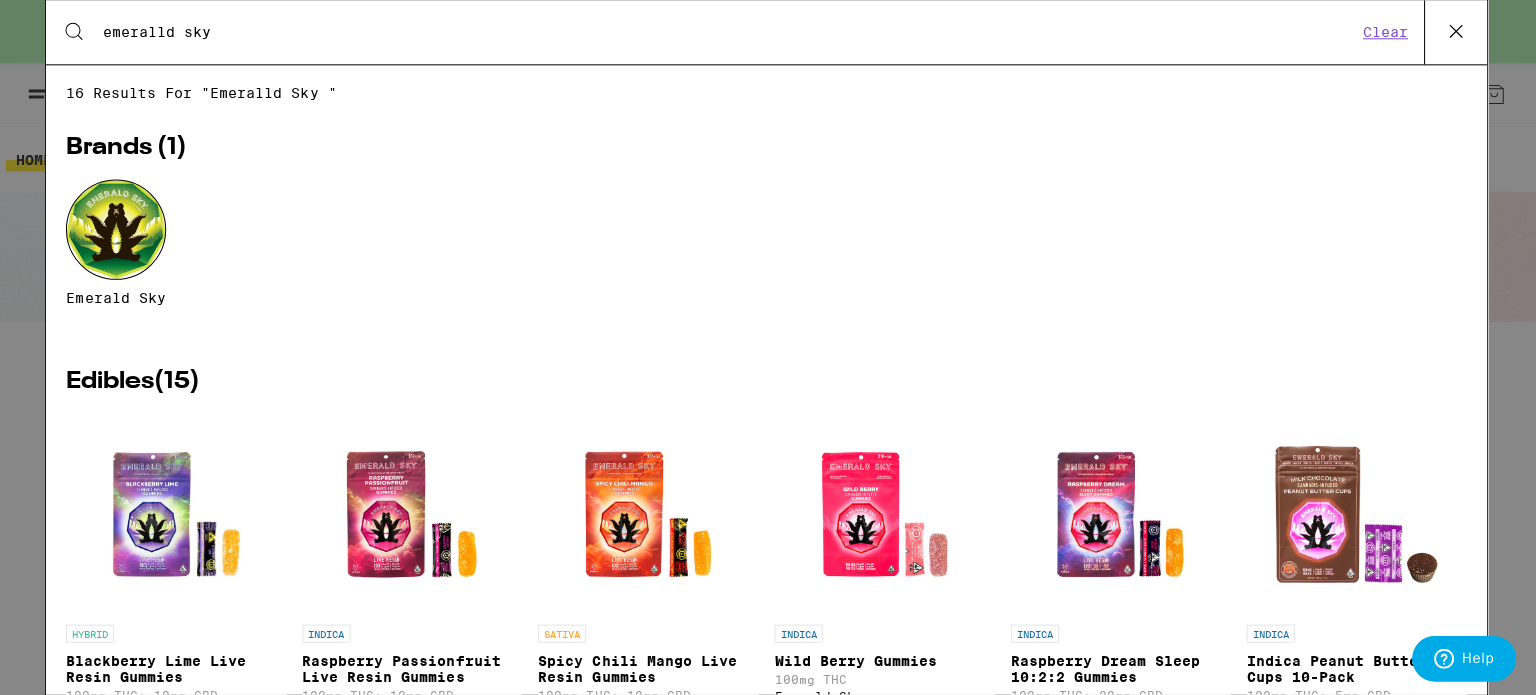 scroll, scrollTop: 0, scrollLeft: 0, axis: both 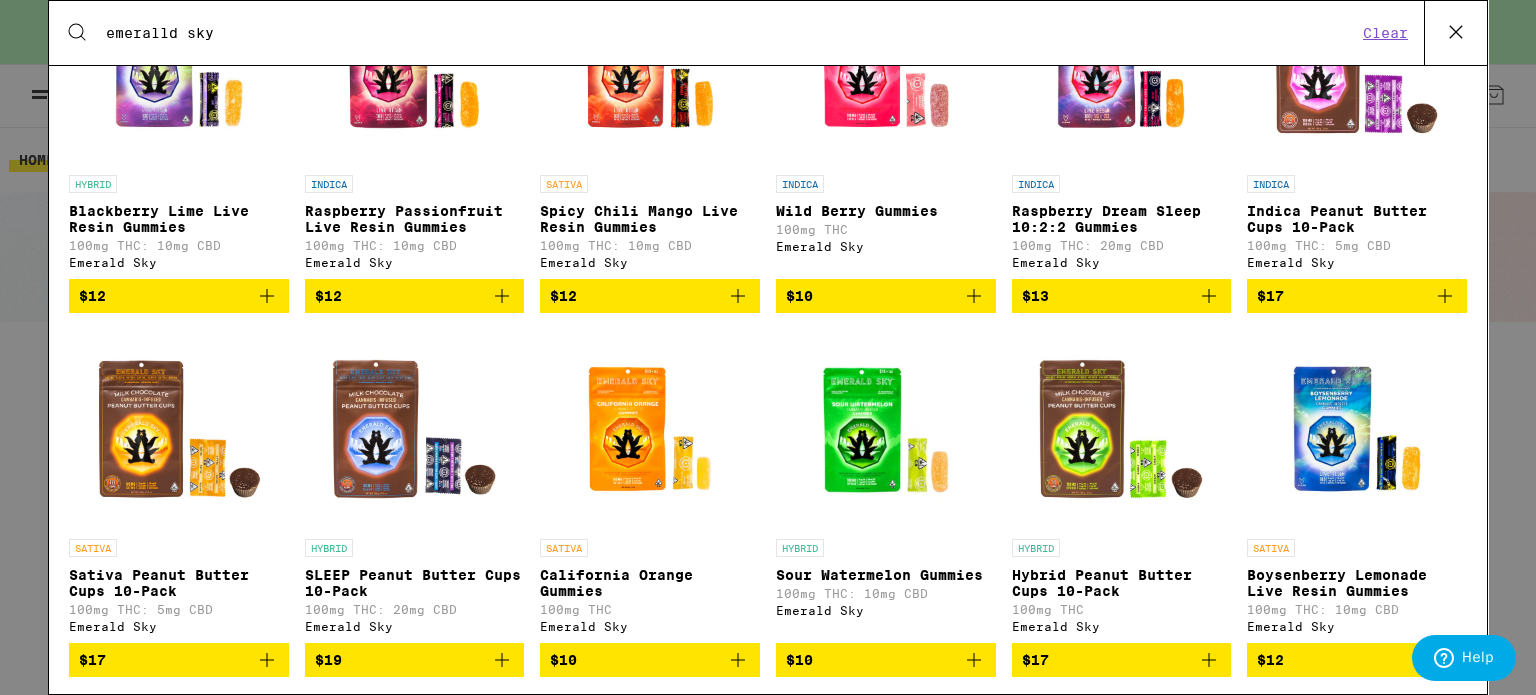 type on "emeralld sky" 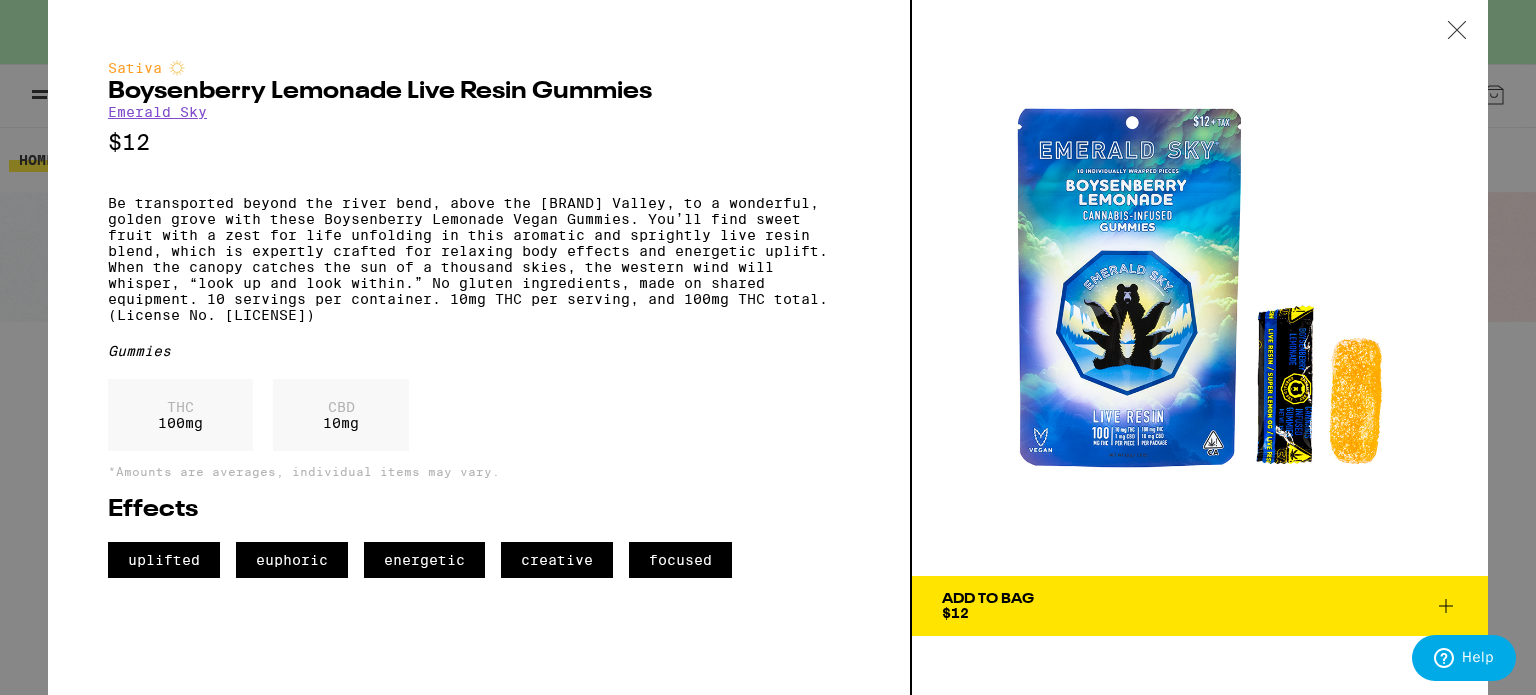 click 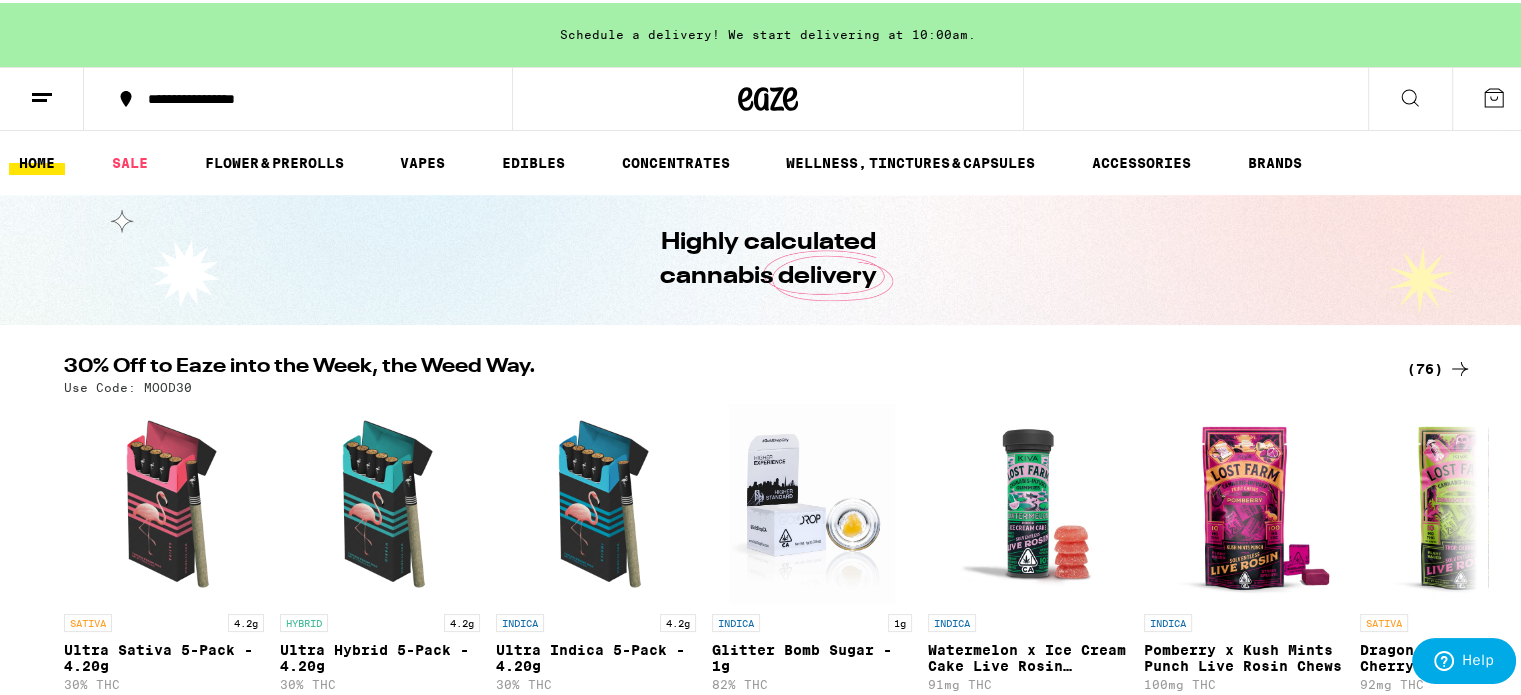 click 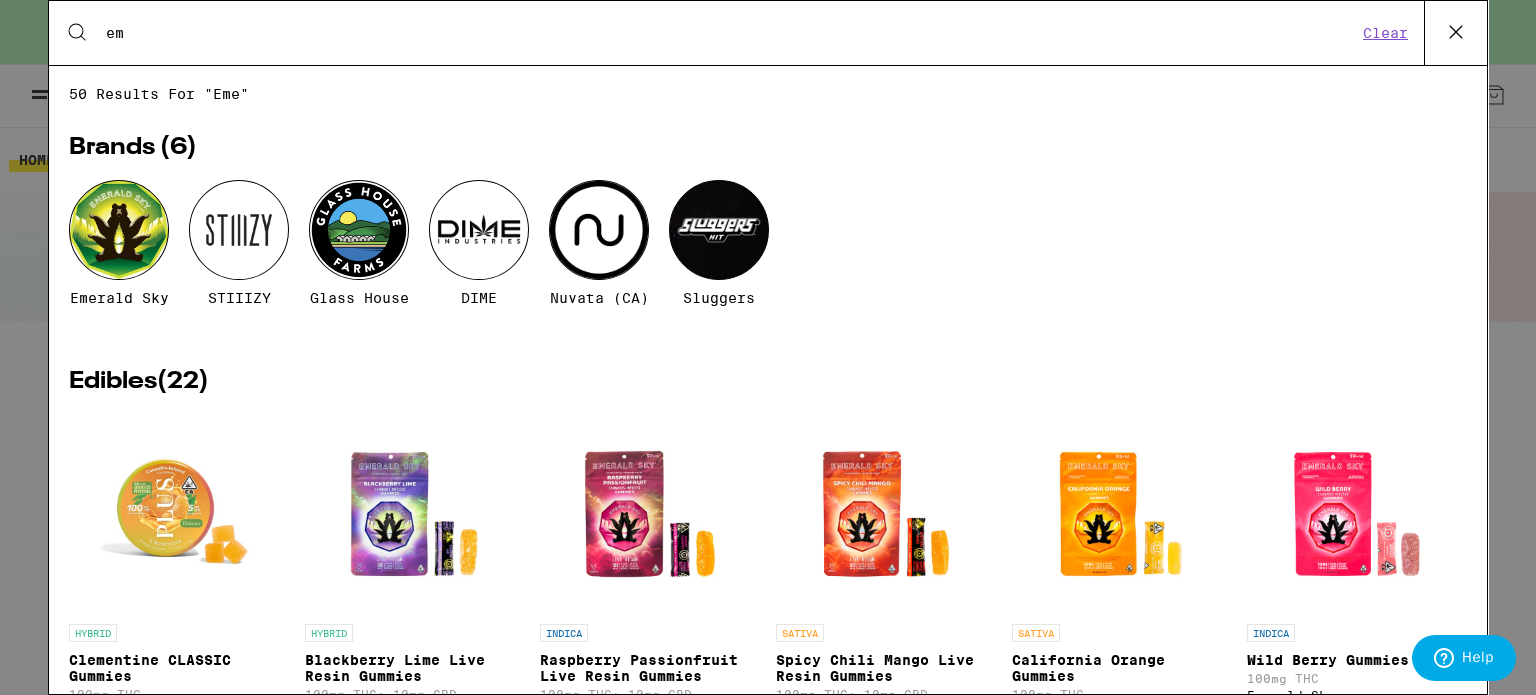 type on "e" 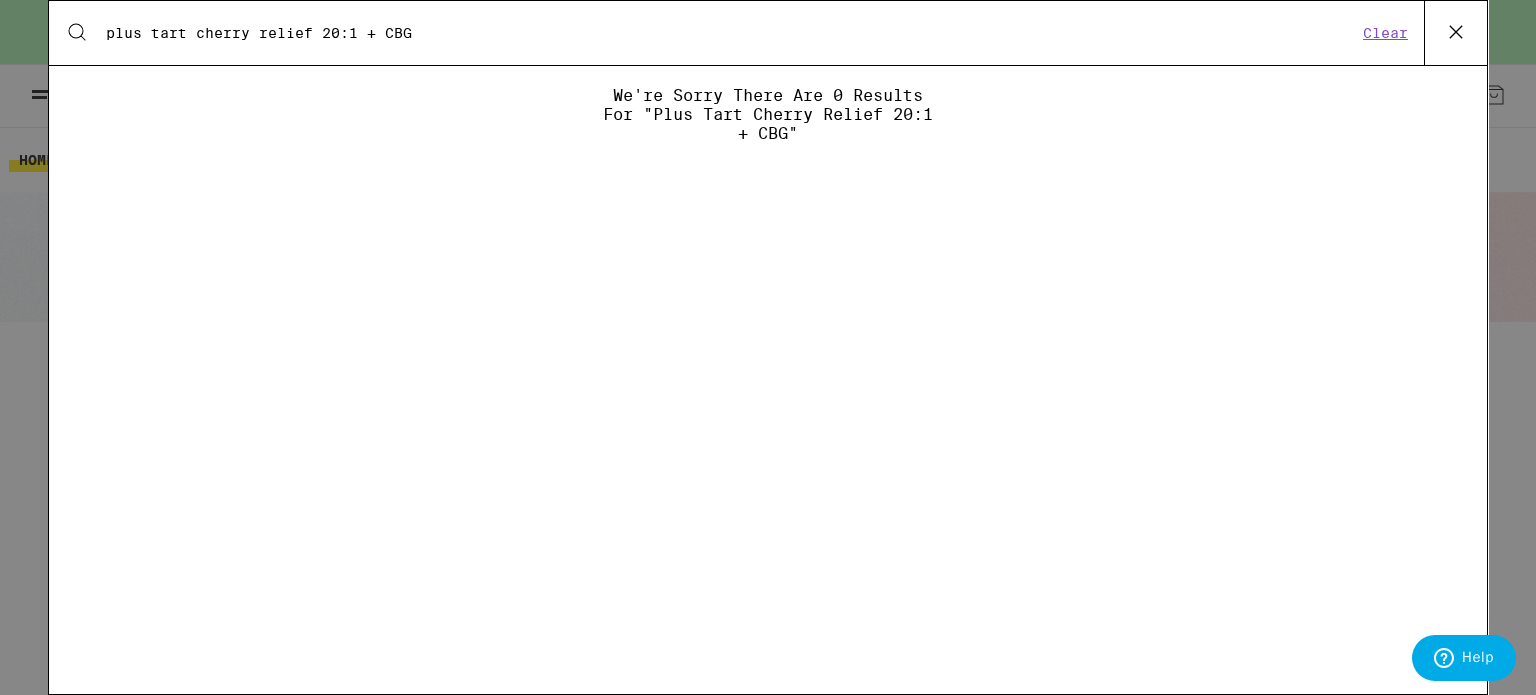 type on "plus tart cherry relief 20:1 + CBG" 